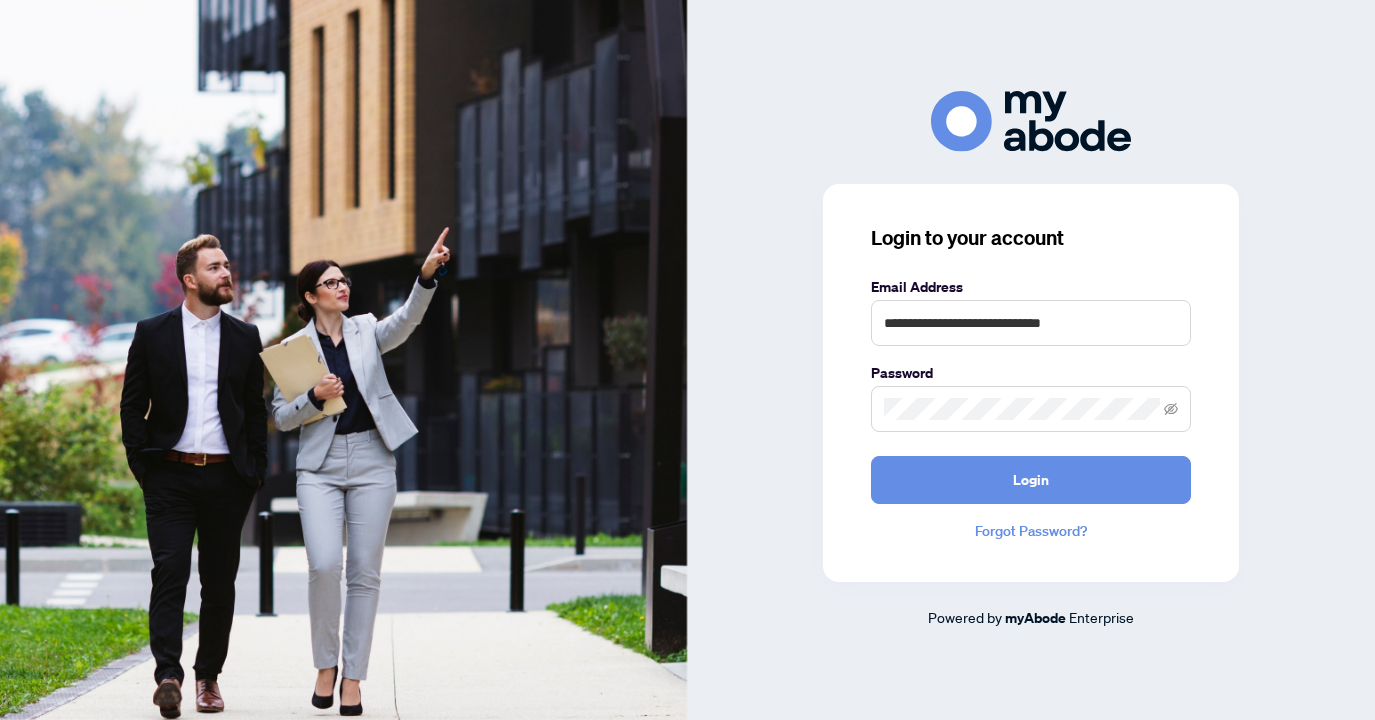 scroll, scrollTop: 0, scrollLeft: 0, axis: both 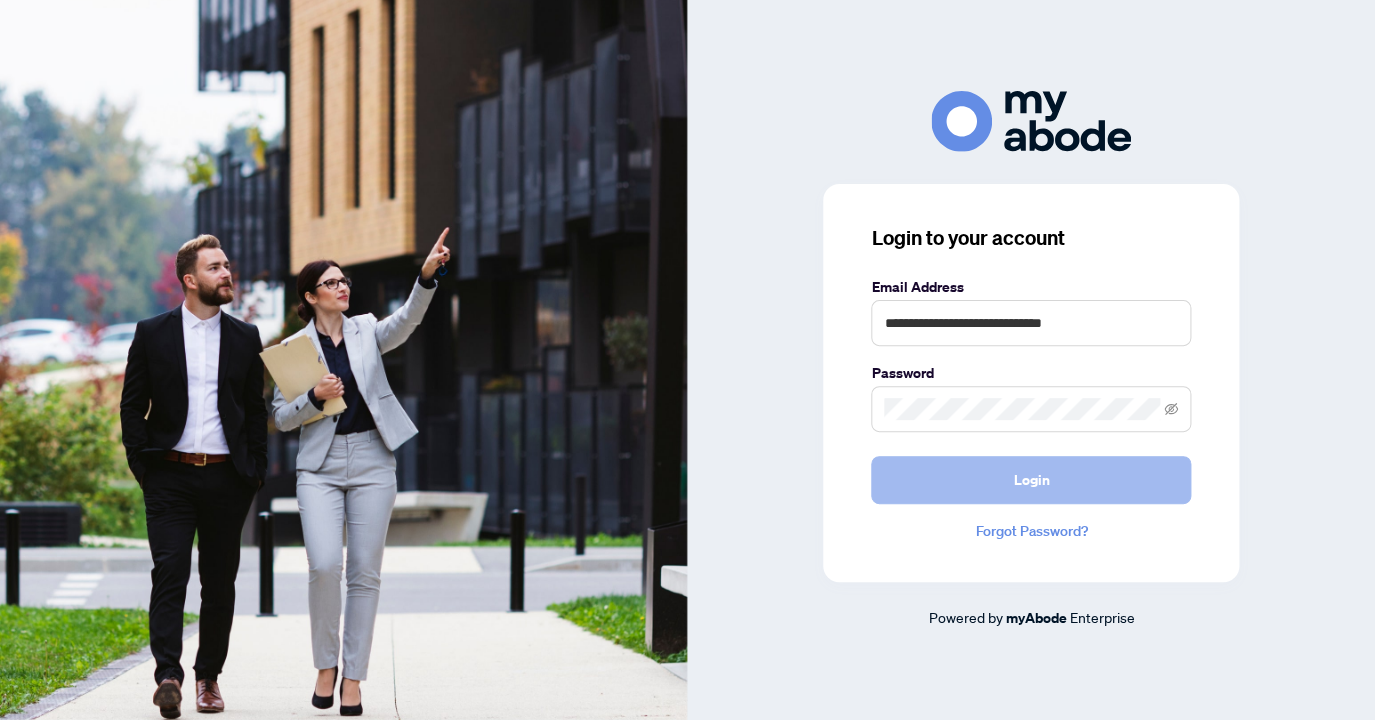 click on "Login" at bounding box center (1031, 480) 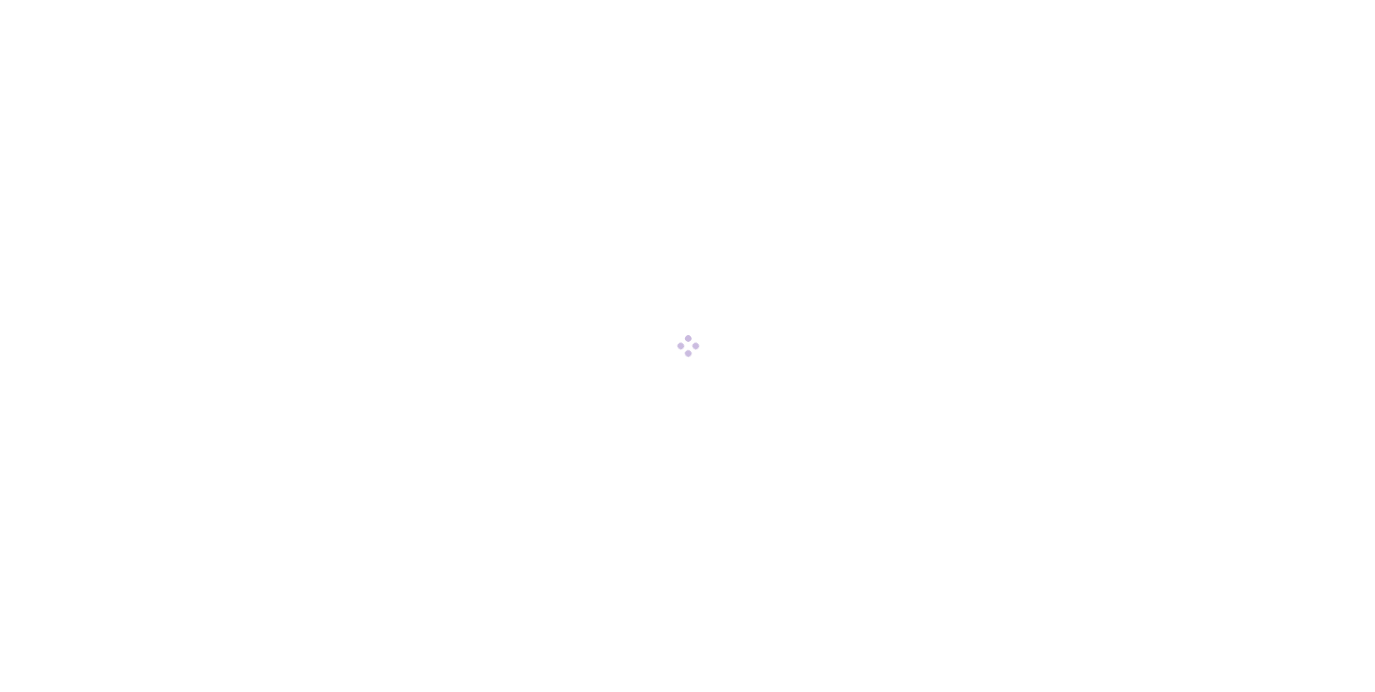 scroll, scrollTop: 0, scrollLeft: 0, axis: both 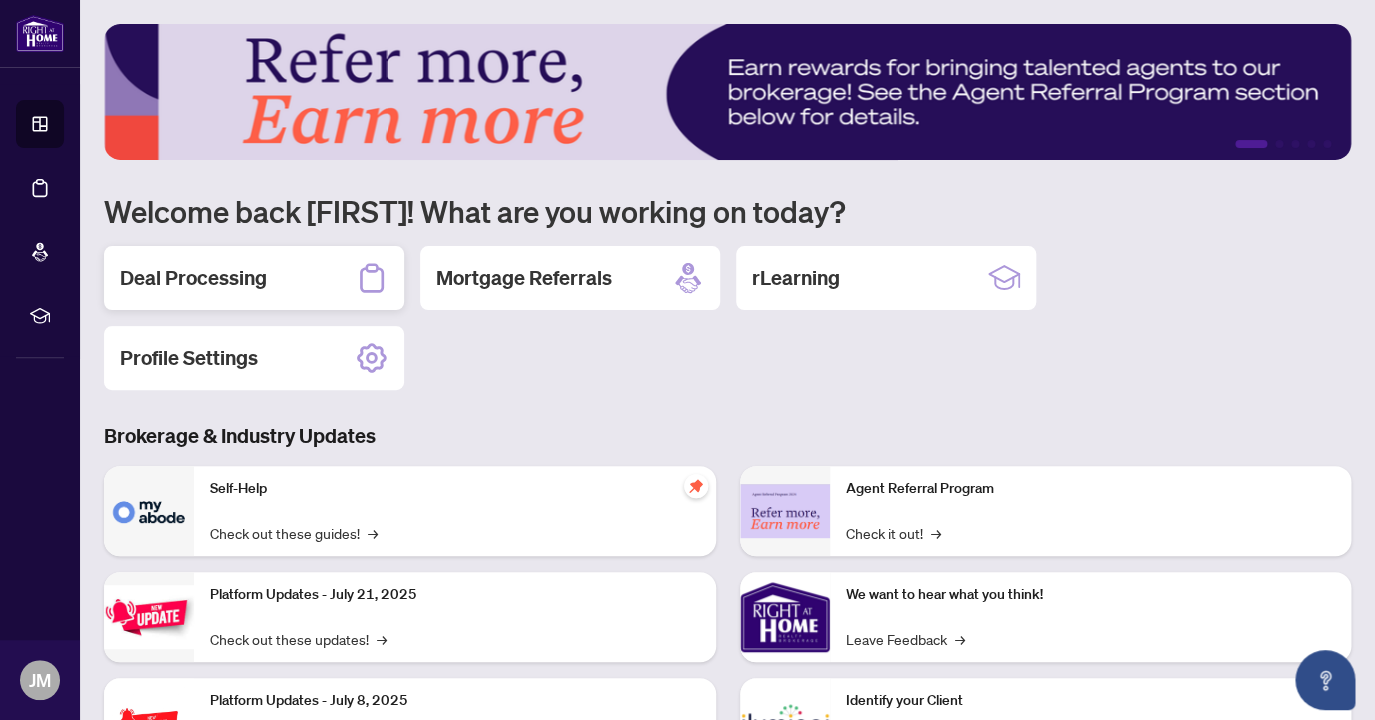 click on "Deal Processing" at bounding box center (193, 278) 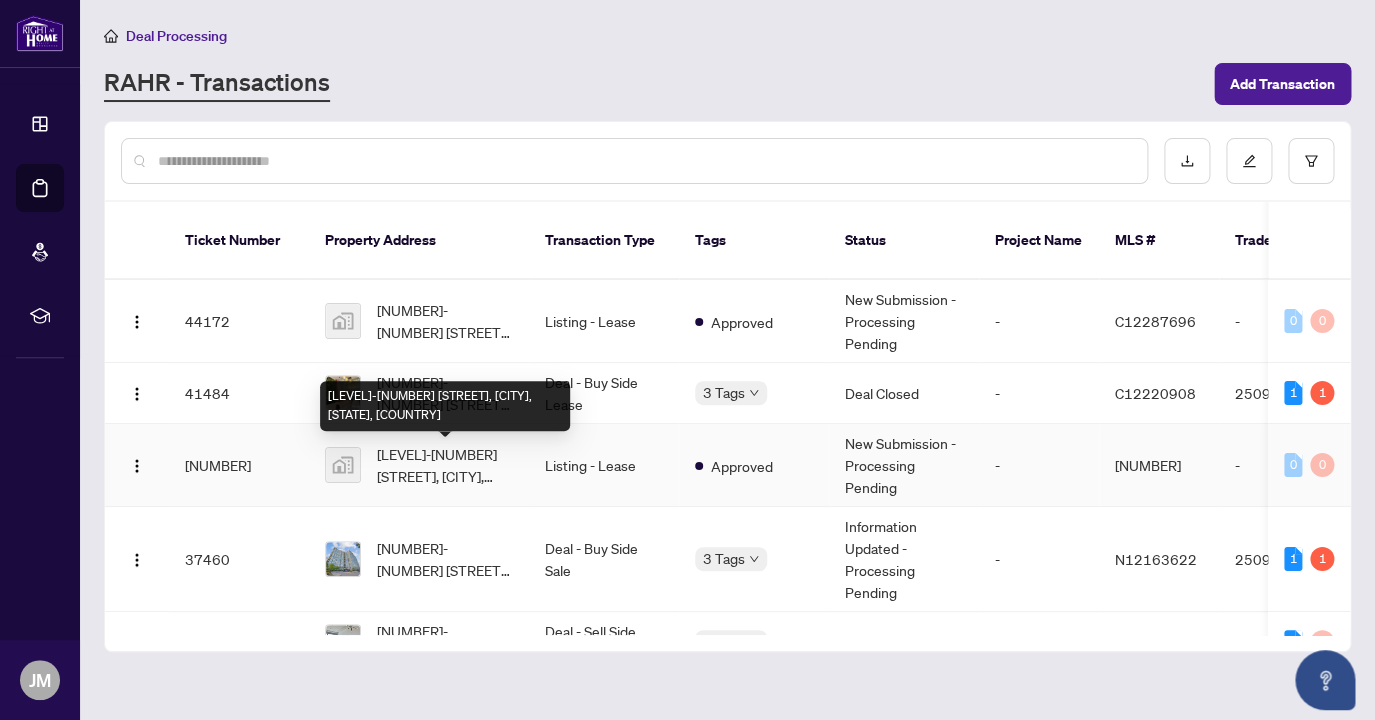 click on "[LEVEL]-[NUMBER] [STREET], [CITY], [STATE], [COUNTRY]" at bounding box center [445, 465] 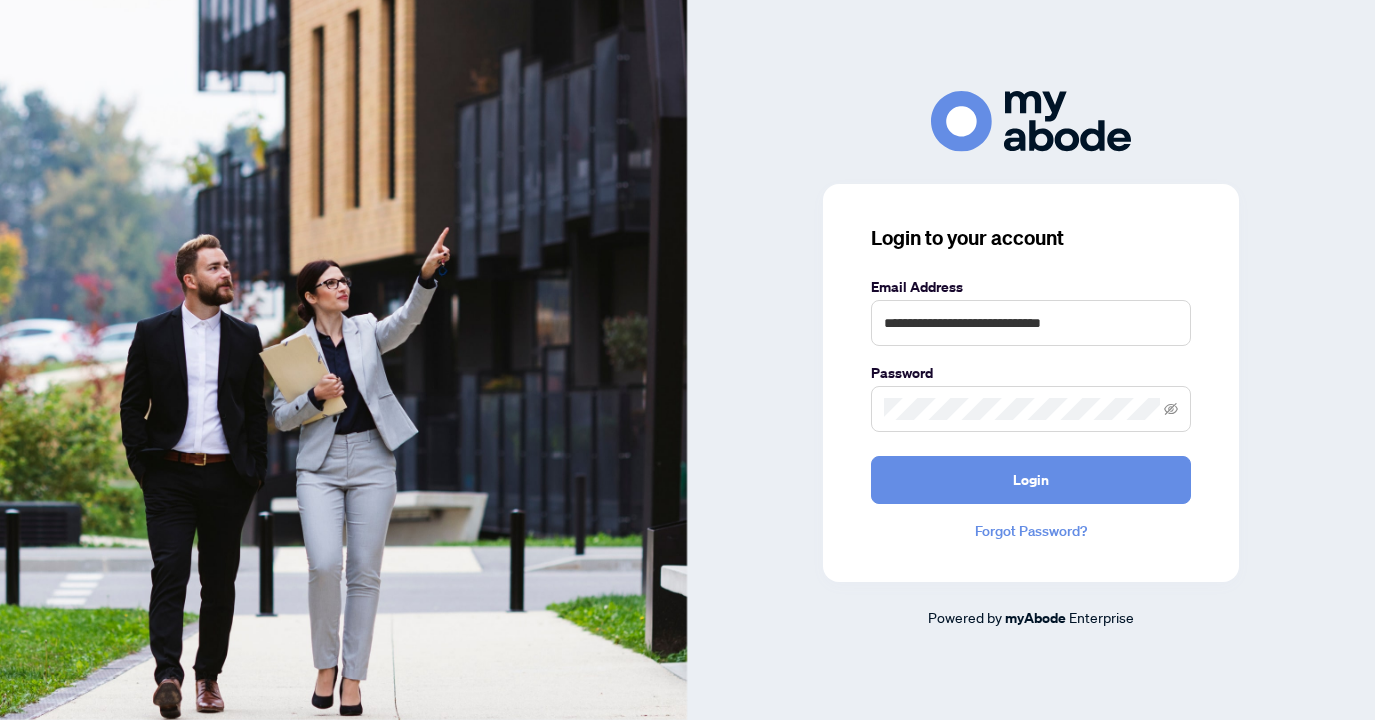 scroll, scrollTop: 0, scrollLeft: 0, axis: both 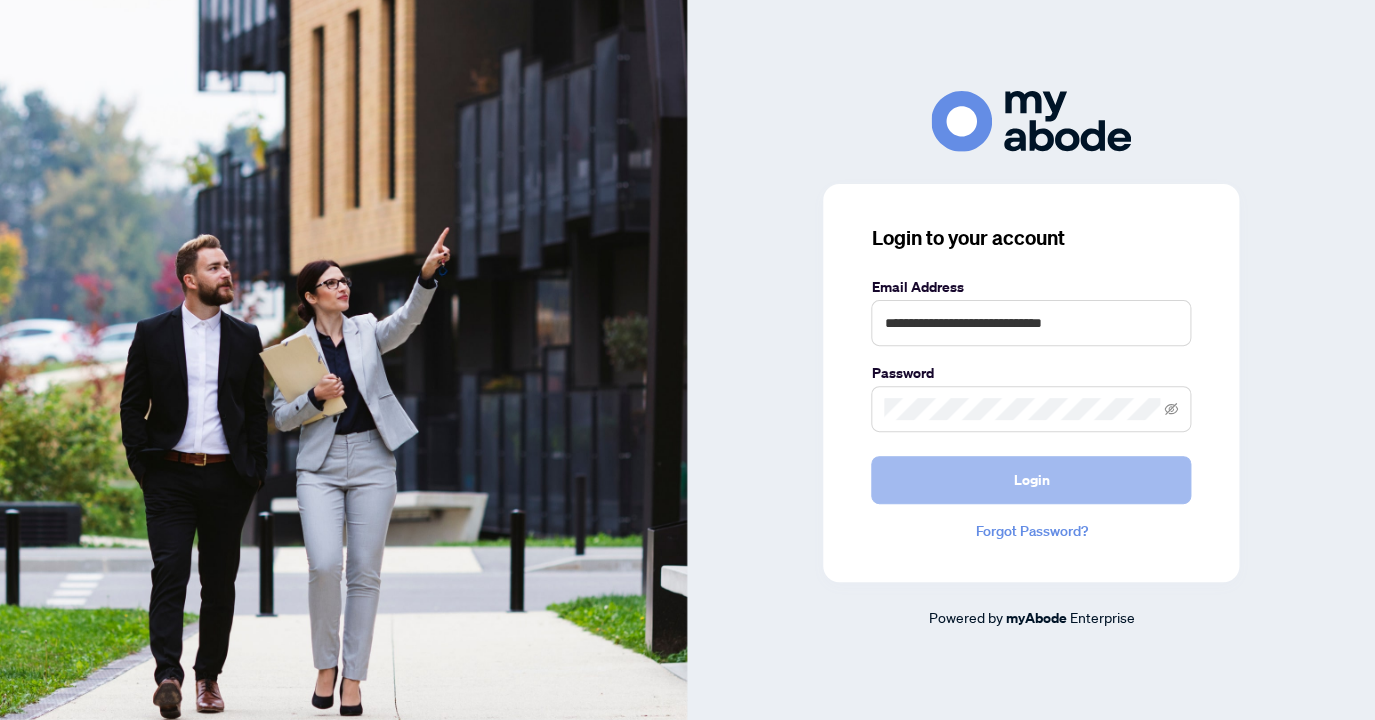 click on "Login" at bounding box center (1031, 480) 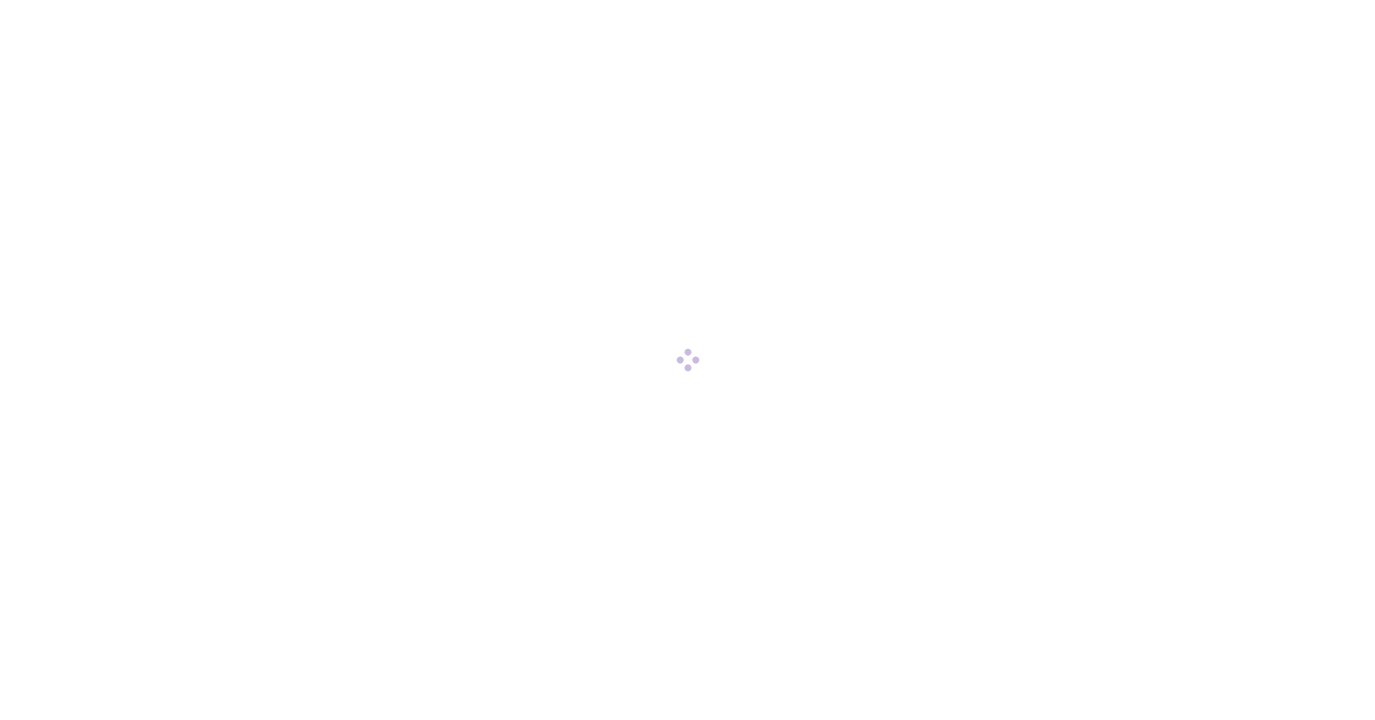 scroll, scrollTop: 0, scrollLeft: 0, axis: both 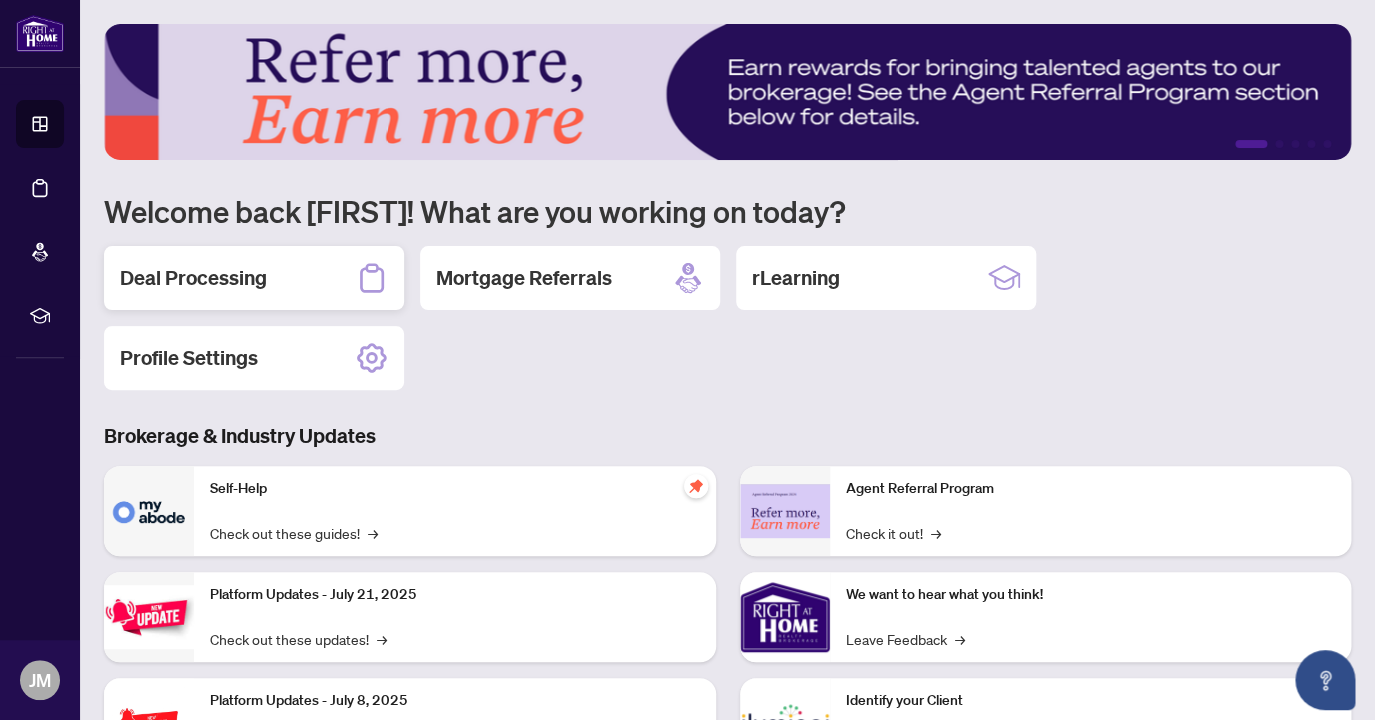 click on "Deal Processing" at bounding box center [254, 278] 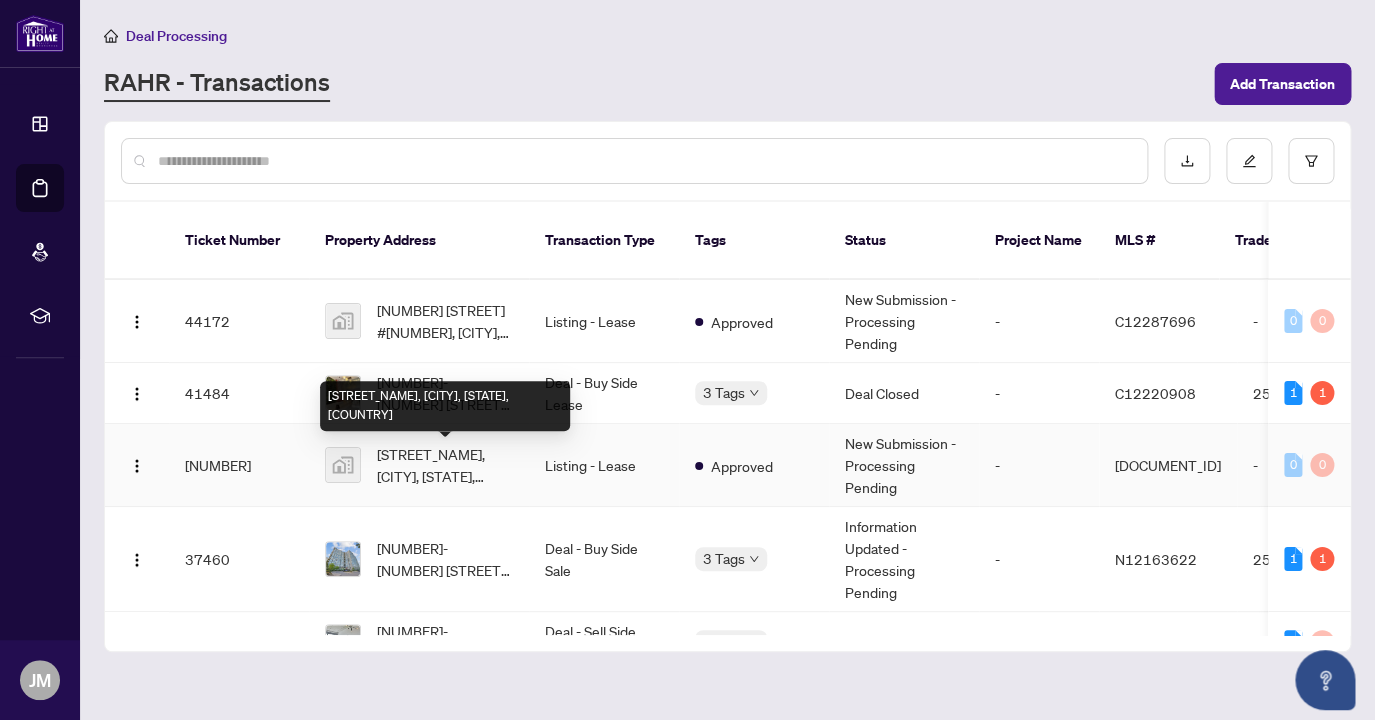 click on "[STREET_NAME], [CITY], [STATE], [COUNTRY]" at bounding box center (445, 465) 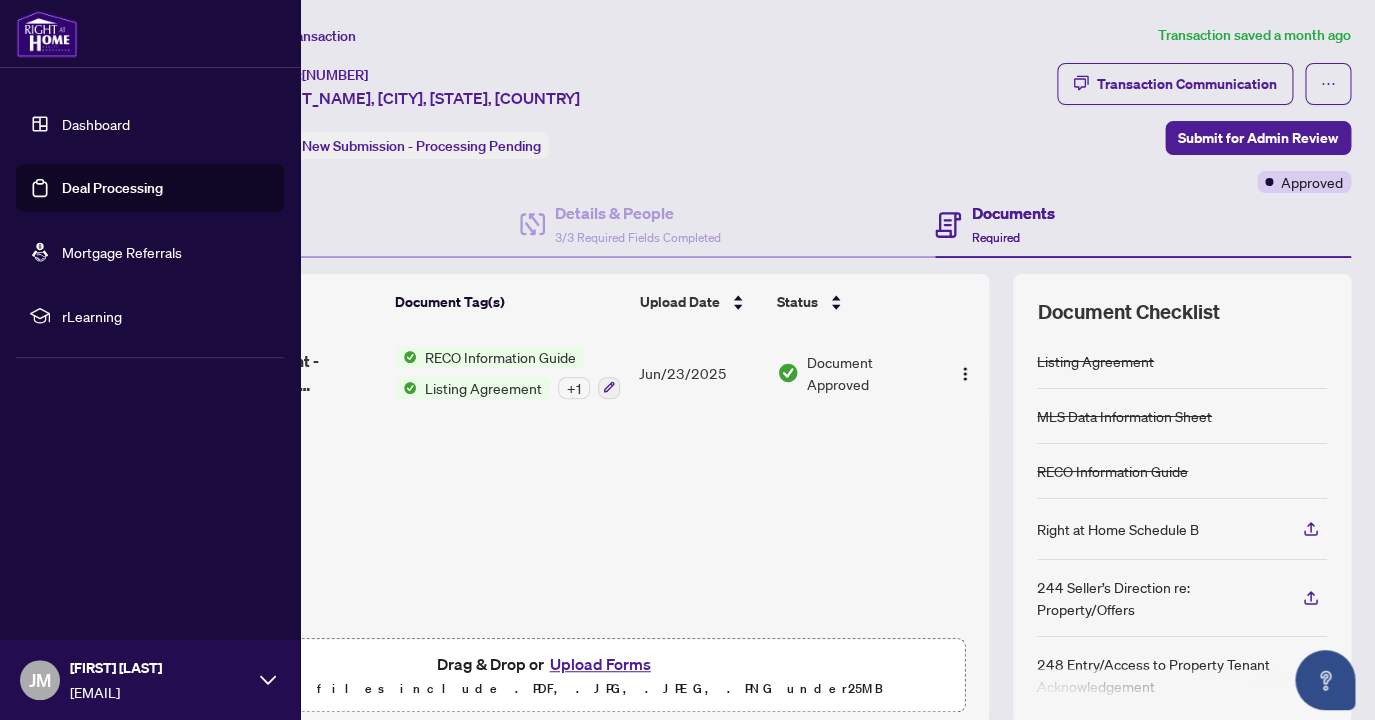 scroll, scrollTop: 50, scrollLeft: 0, axis: vertical 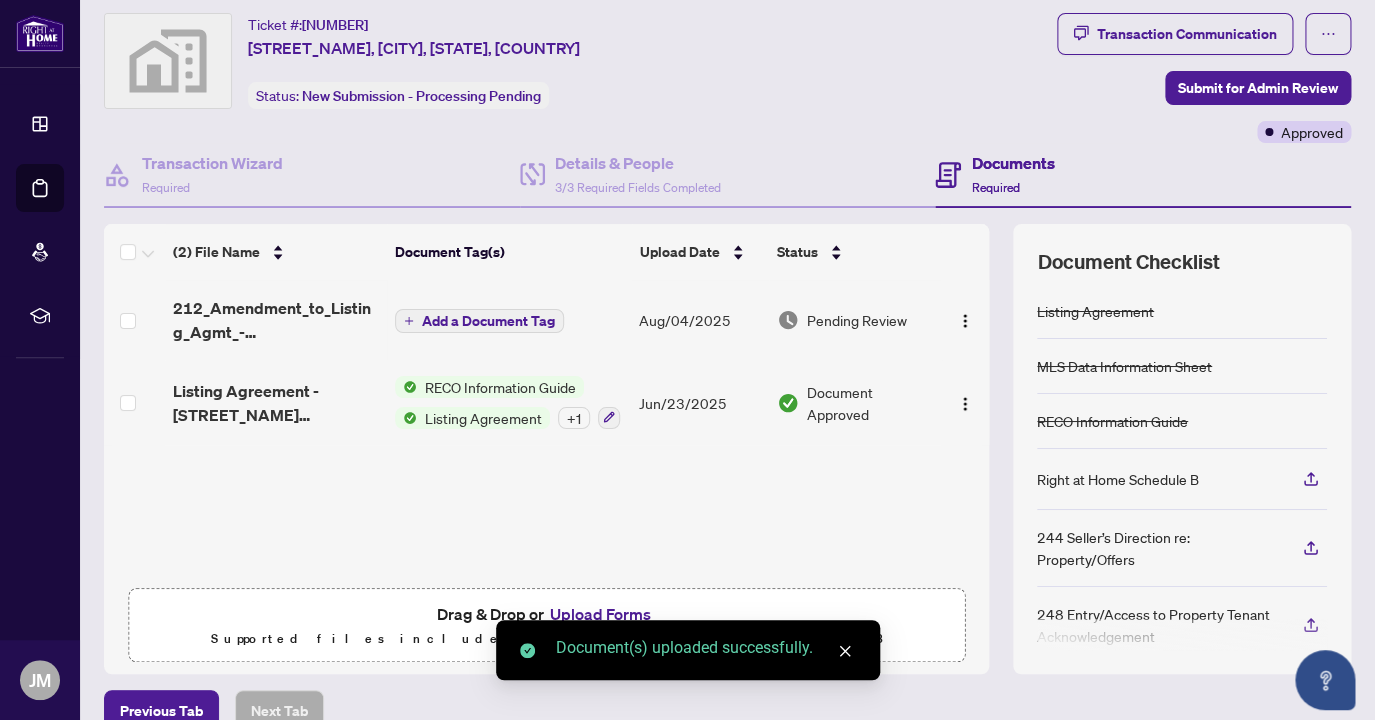 click on "Add a Document Tag" at bounding box center [488, 321] 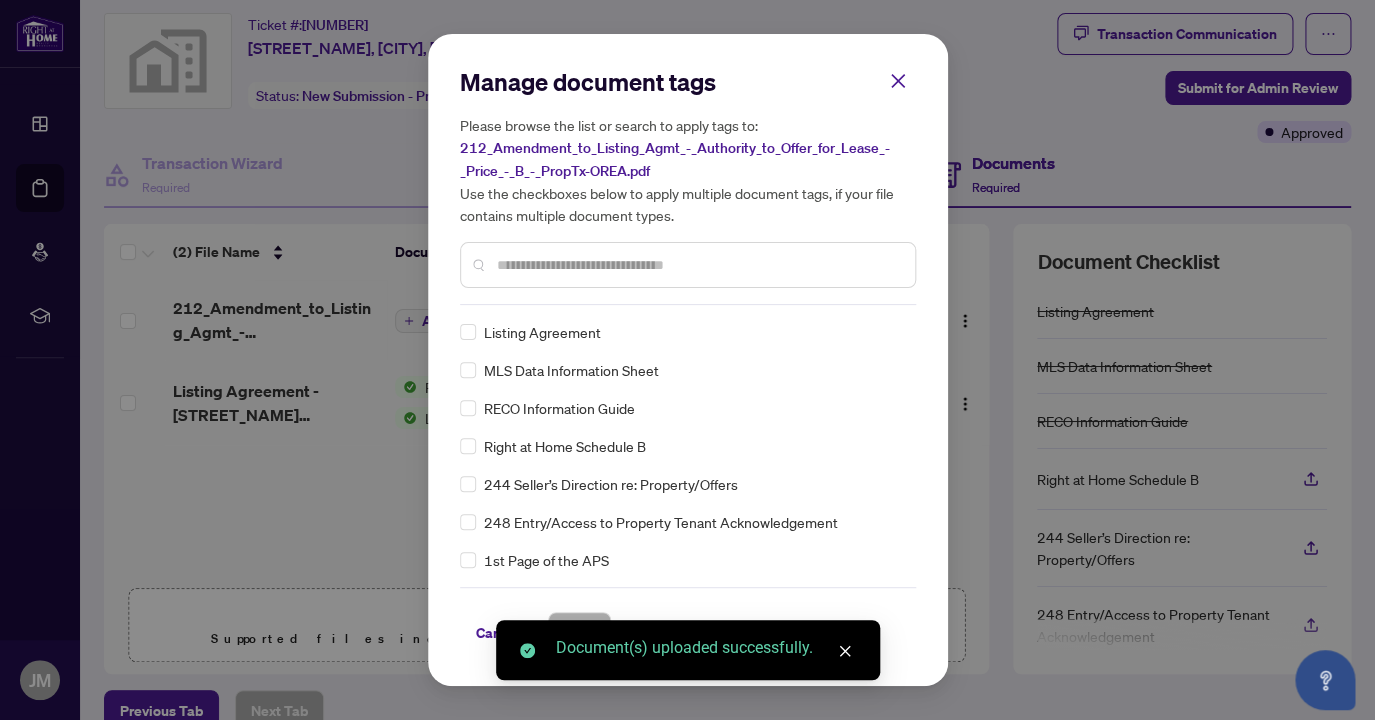 click on "Manage document tags Please browse the list or search to apply tags to: [NUMBER]_Amendment_to_Listing_Agmt_-_Authority_to_Offer_for_Lease_-_Price_-_B_-_PropTx-OREA.pdf Use the checkboxes below to apply multiple document tags, if your file contains multiple document types. Listing Agreement MLS Data Information Sheet RECO Information Guide Right at Home Schedule B 244 Seller’s Direction re: Property/Offers 248 Entry/Access to Property Tenant Acknowledgement 1st Page of the APS Advance Paperwork Agent Correspondence Agreement of Assignment of Purchase and Sale Agreement of Purchase and Sale Agreement to Cooperate /Broker Referral Agreement to Lease Articles of Incorporation Back to Vendor Letter Belongs to Another Transaction Builder's Consent Buyer Designated Representation Agreement Buyer Designated Representation Agreement Buyers Lawyer Information Certificate of Estate Trustee(s) Client Refused to Sign Closing Date Change Co-op Brokerage Commission Statement Co-op EFT Co-operating Indemnity Agreement EFT" at bounding box center [688, 360] 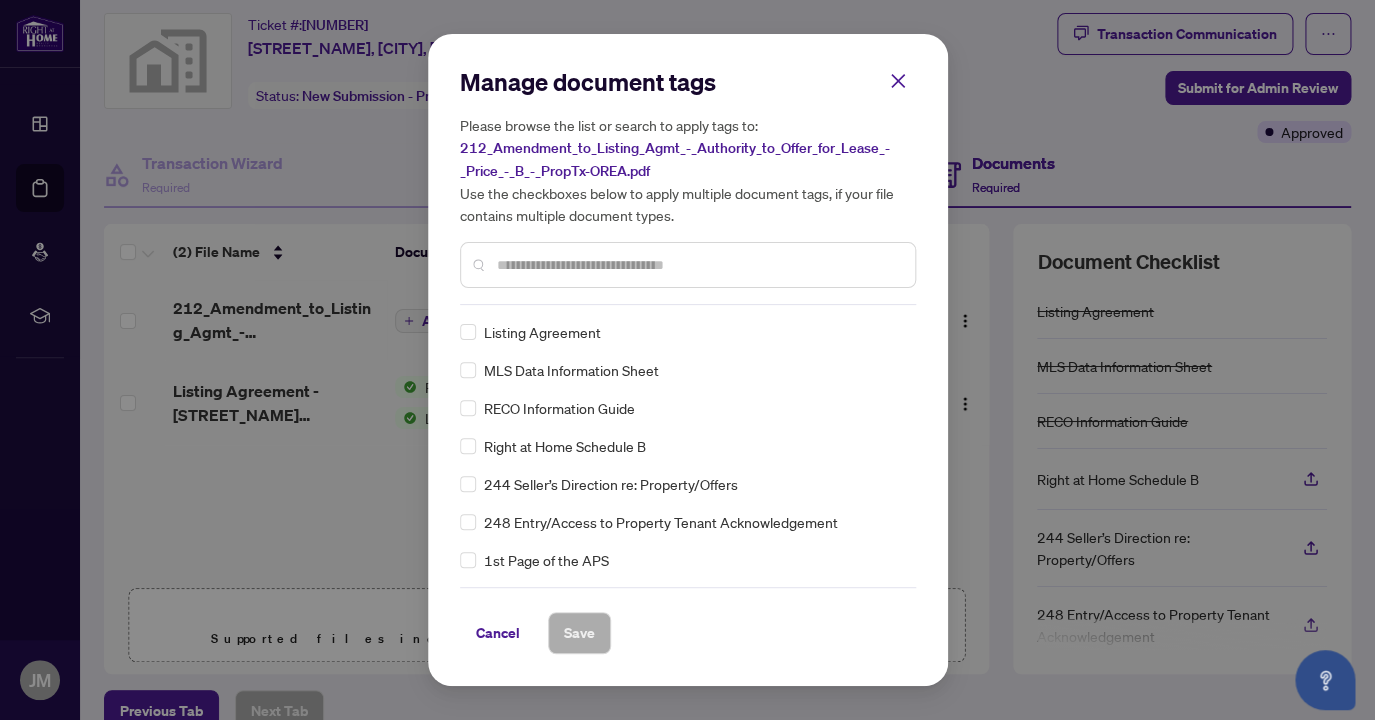click at bounding box center (688, 265) 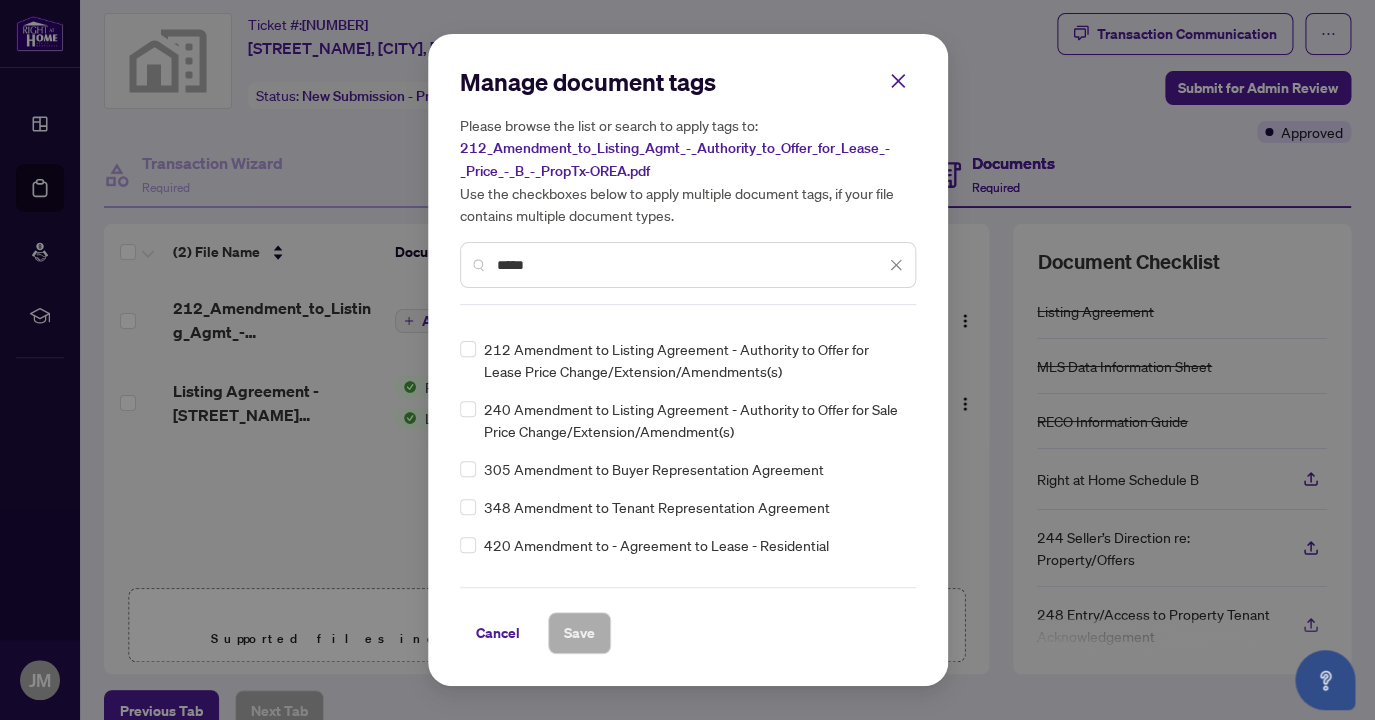 scroll, scrollTop: 131, scrollLeft: 0, axis: vertical 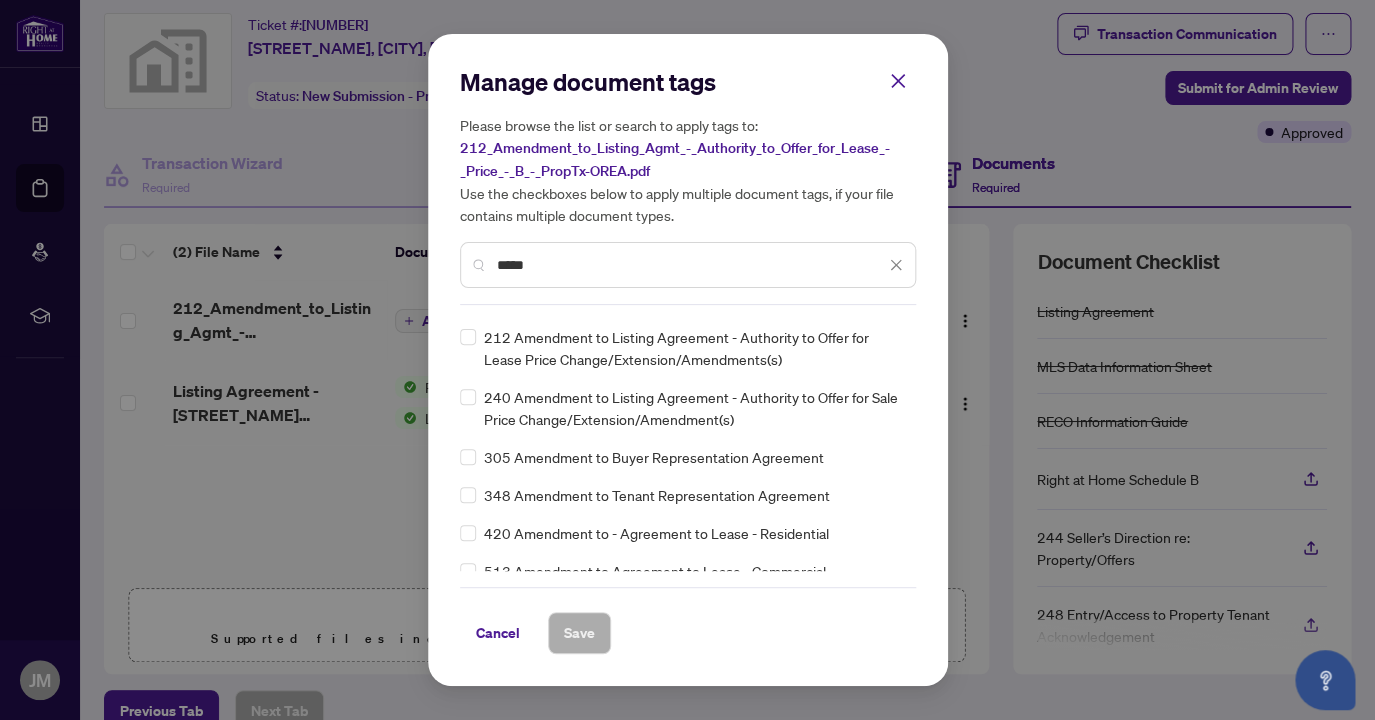type on "*****" 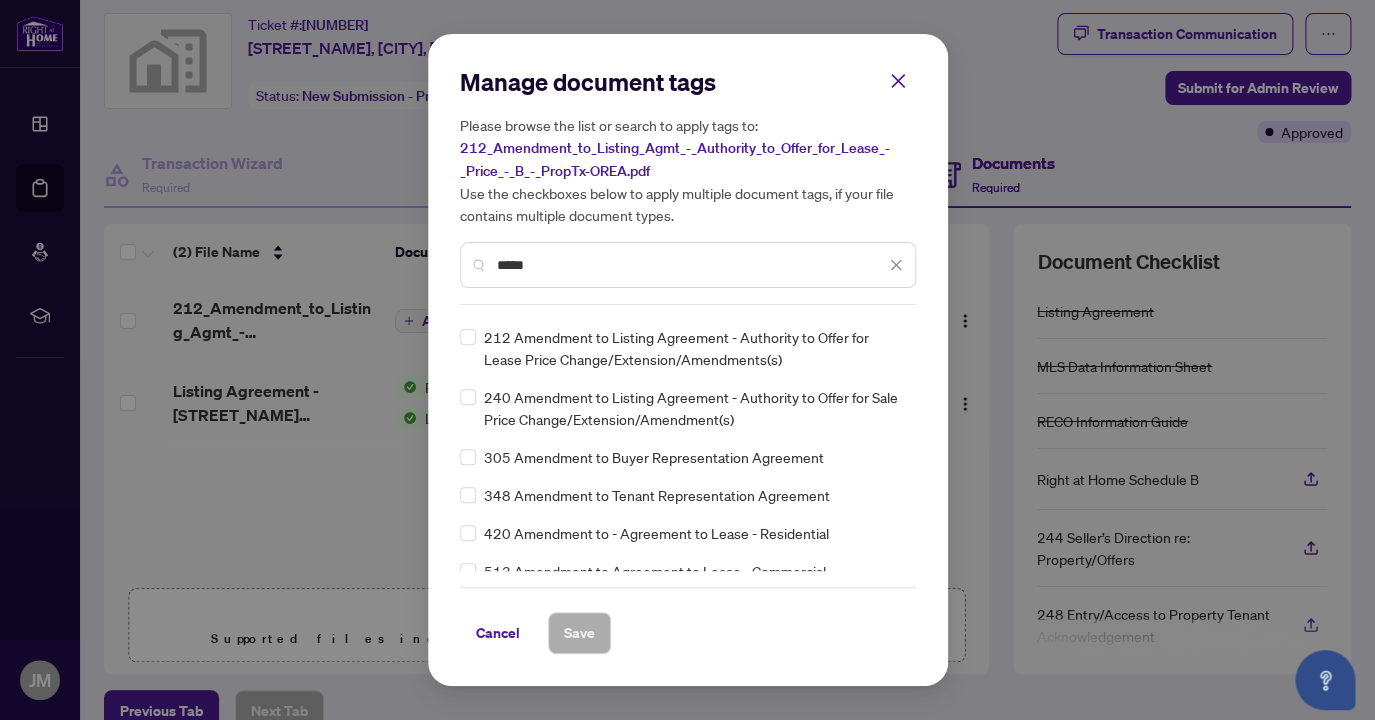 scroll, scrollTop: 0, scrollLeft: 0, axis: both 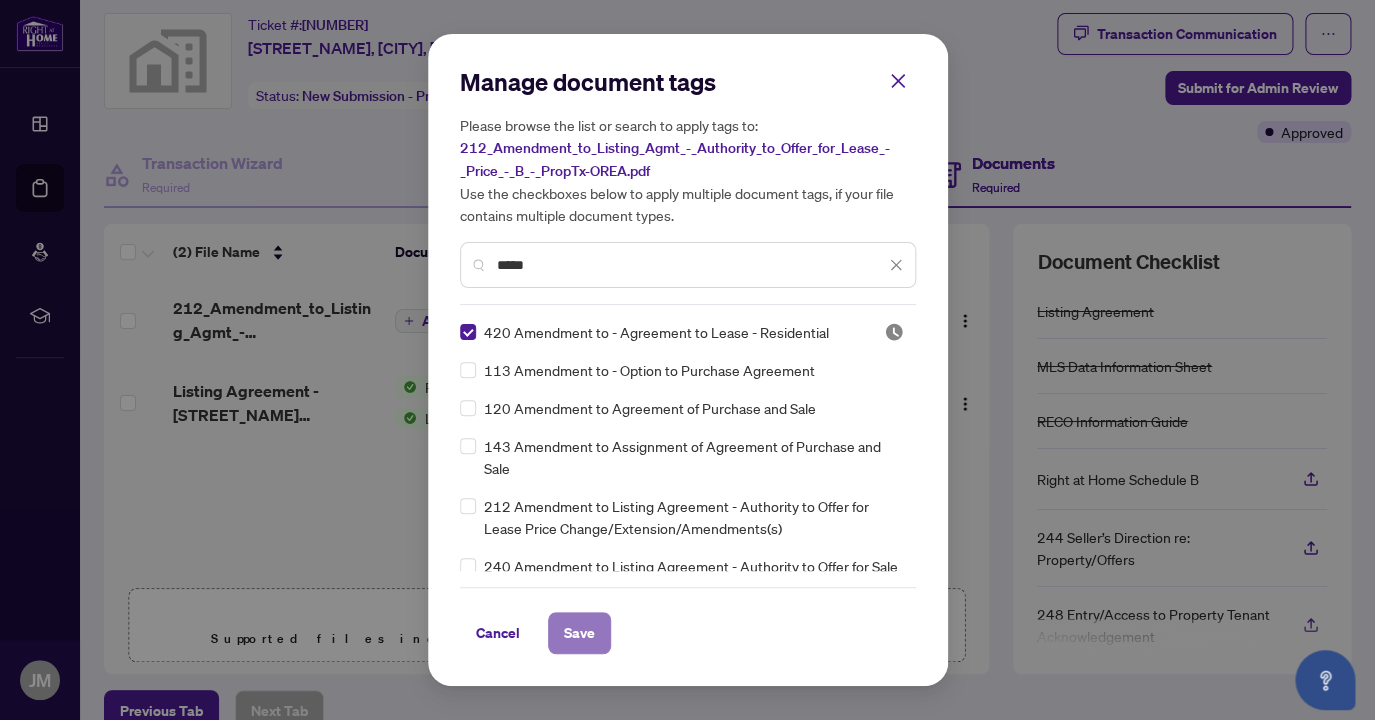 click on "Save" at bounding box center [579, 633] 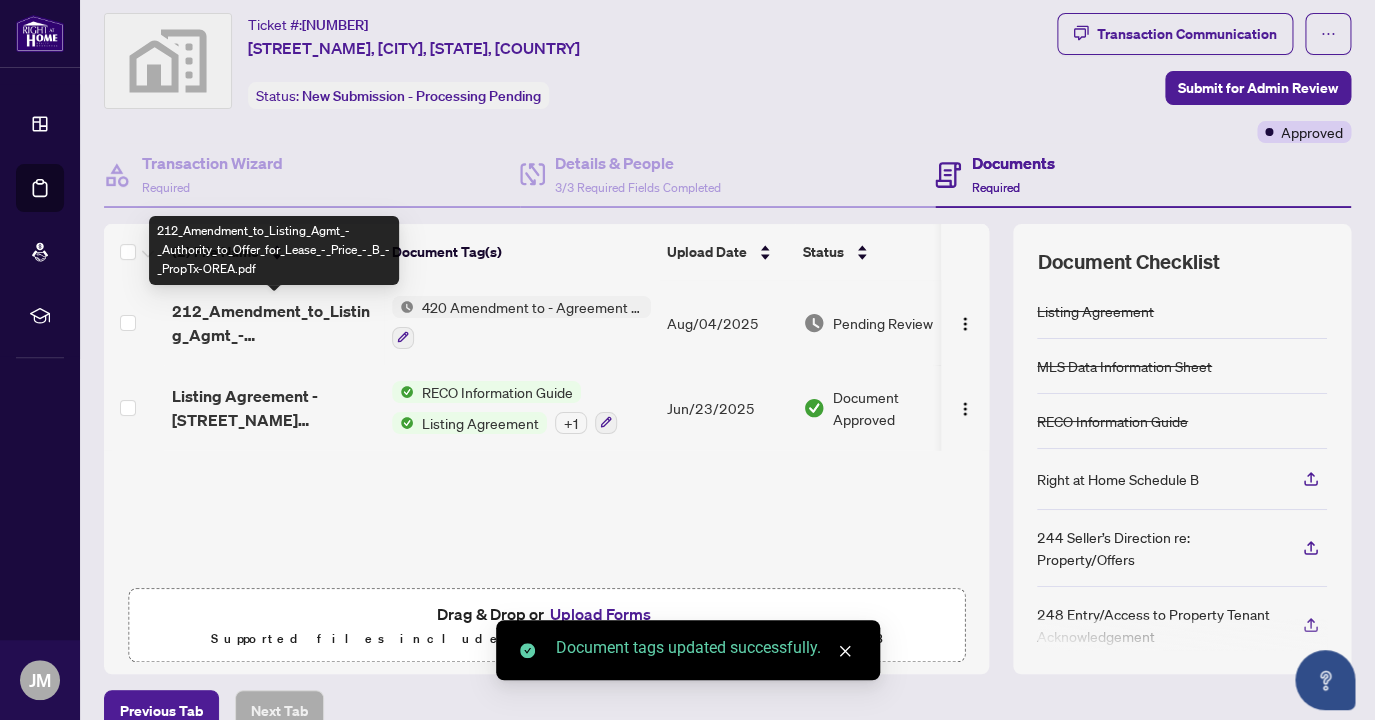 click on "212_Amendment_to_Listing_Agmt_-_Authority_to_Offer_for_Lease_-_Price_-_B_-_PropTx-OREA.pdf" at bounding box center (274, 323) 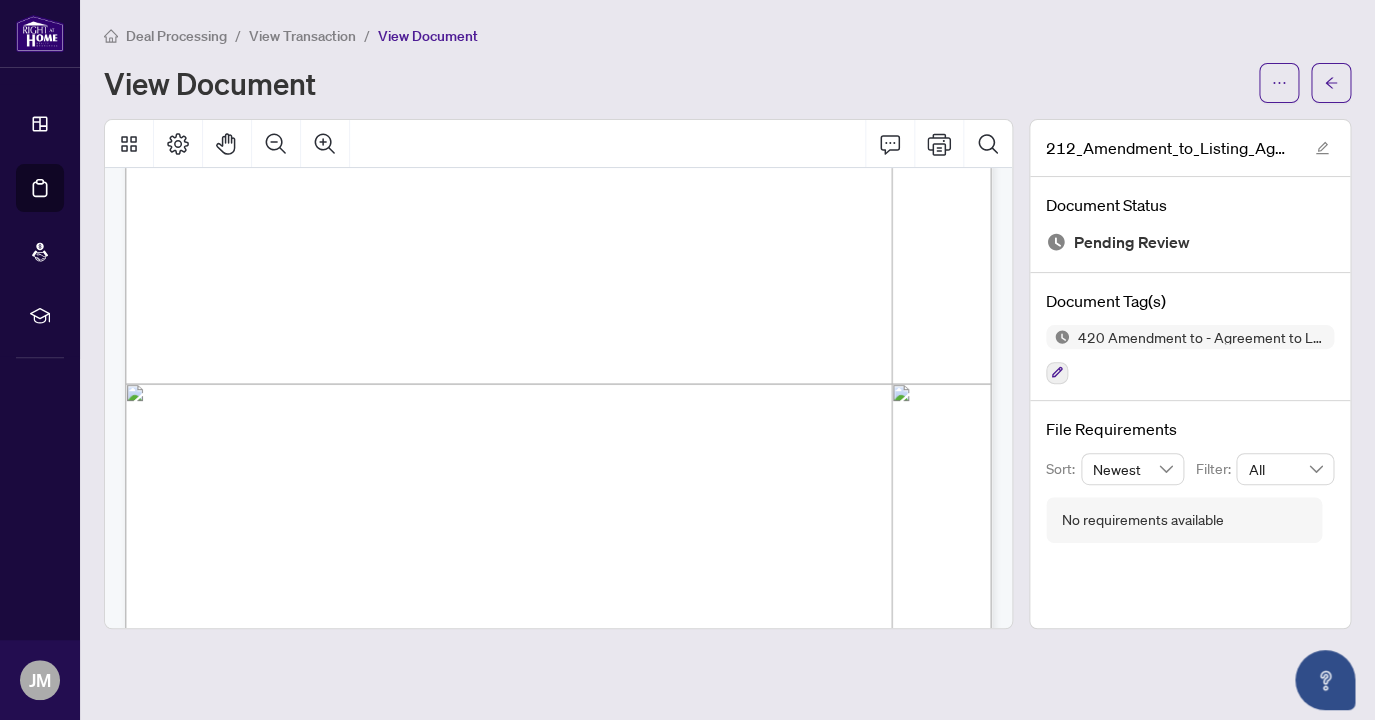 scroll, scrollTop: 702, scrollLeft: 0, axis: vertical 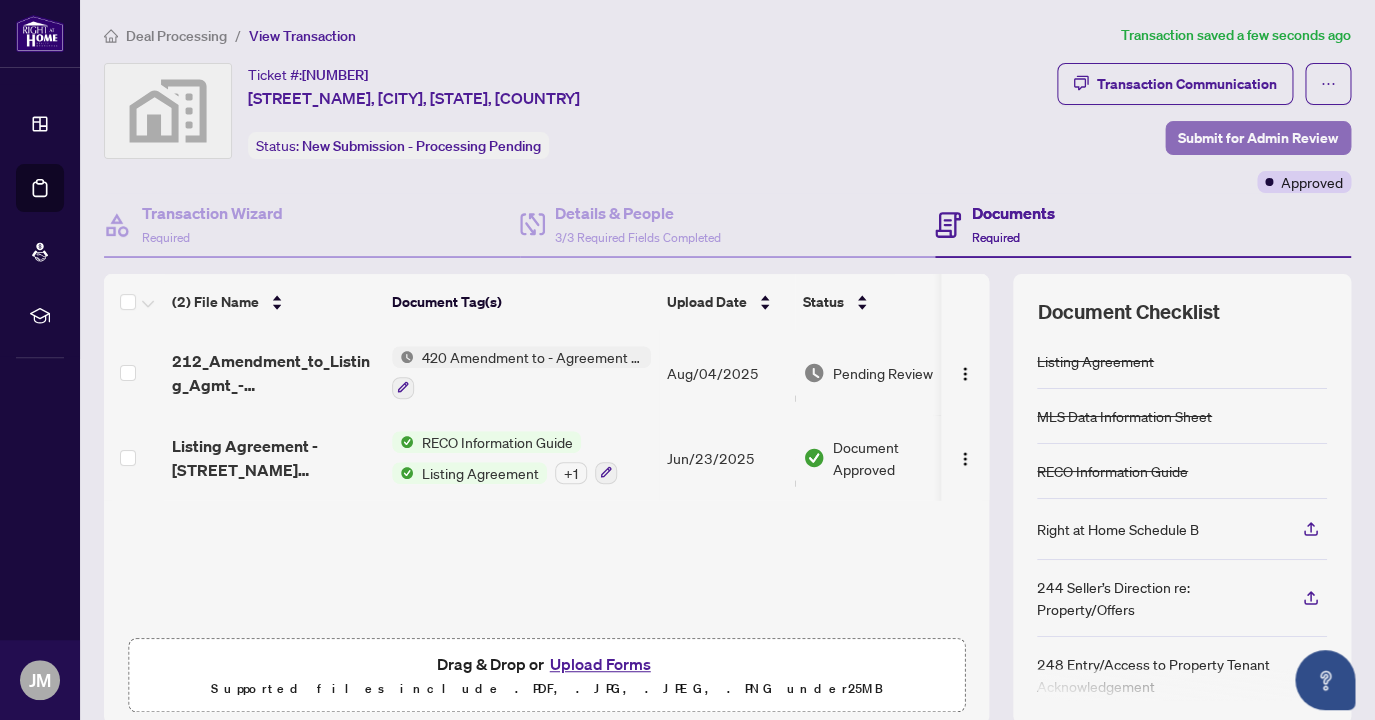 click on "Submit for Admin Review" at bounding box center (1258, 138) 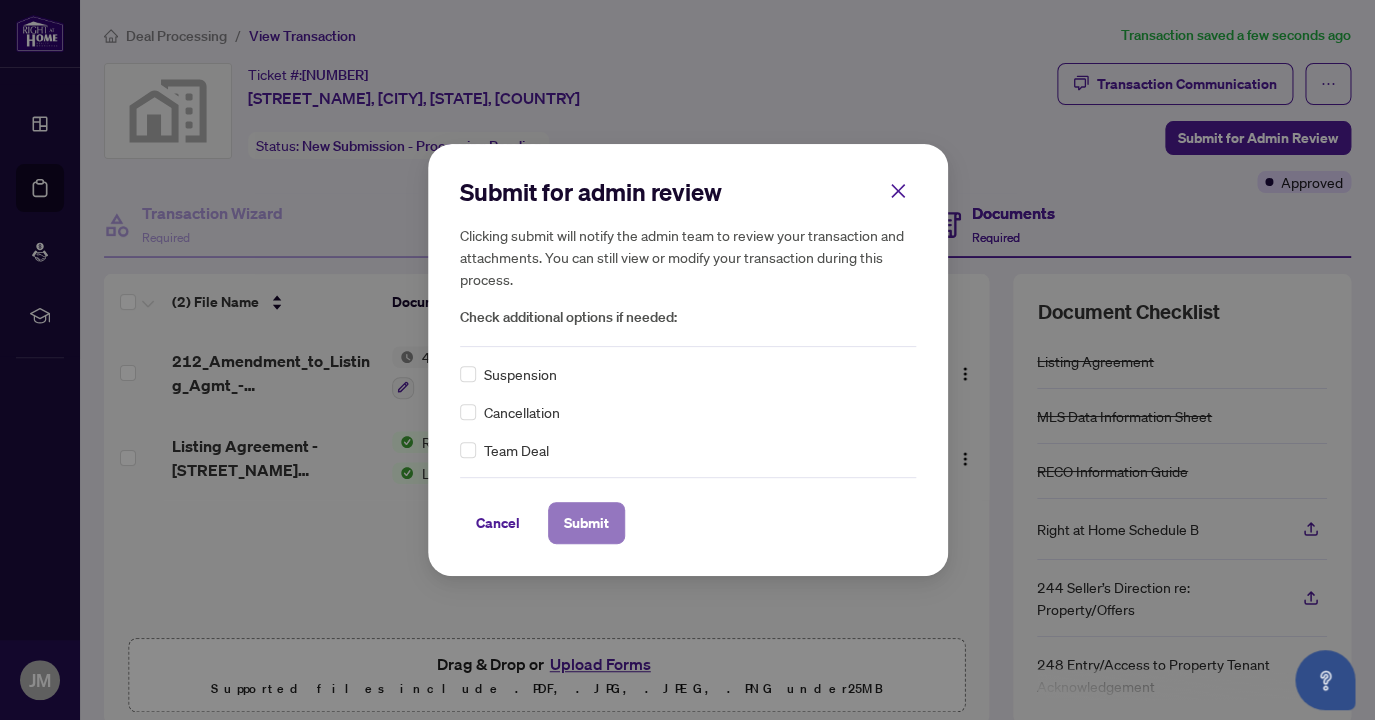 click on "Submit" at bounding box center (586, 523) 